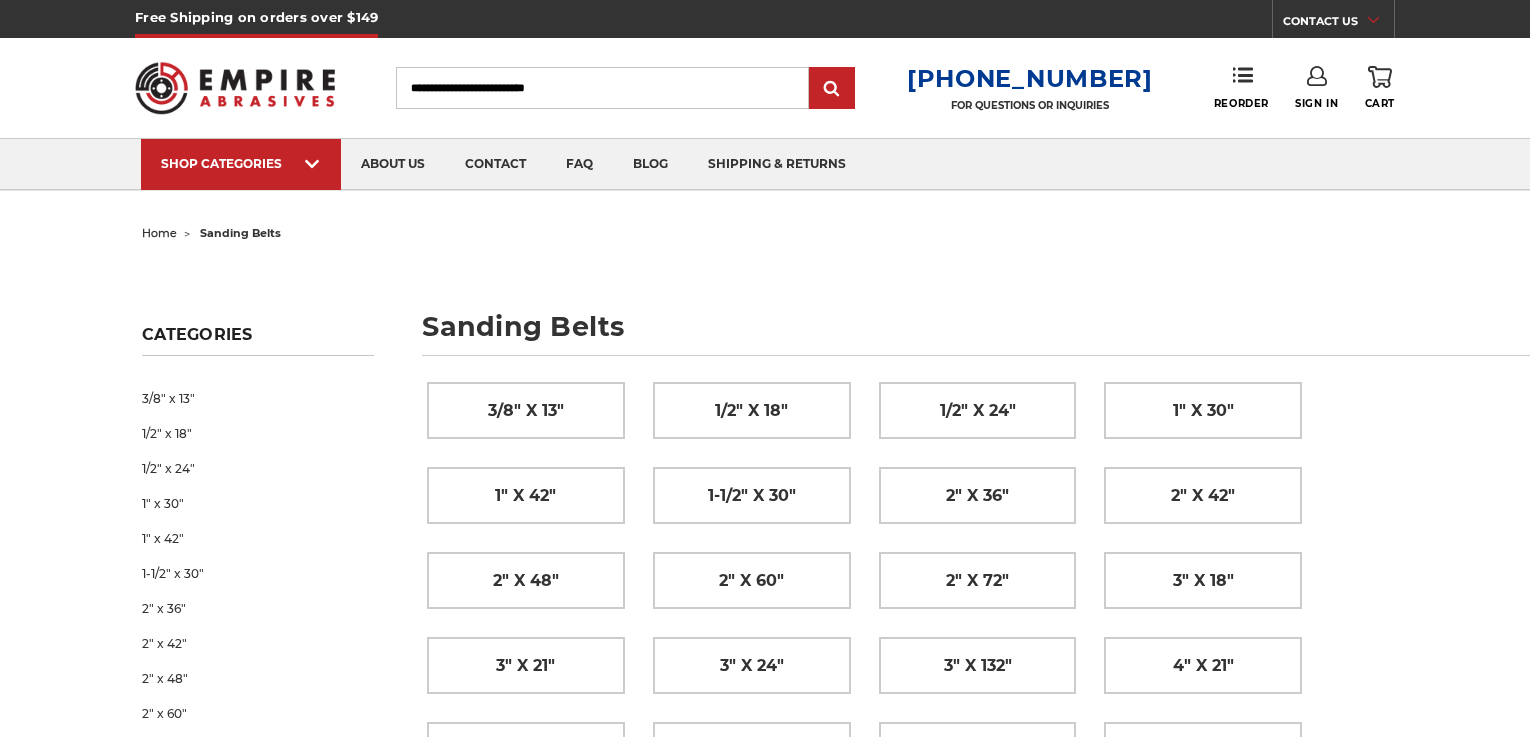scroll, scrollTop: 0, scrollLeft: 0, axis: both 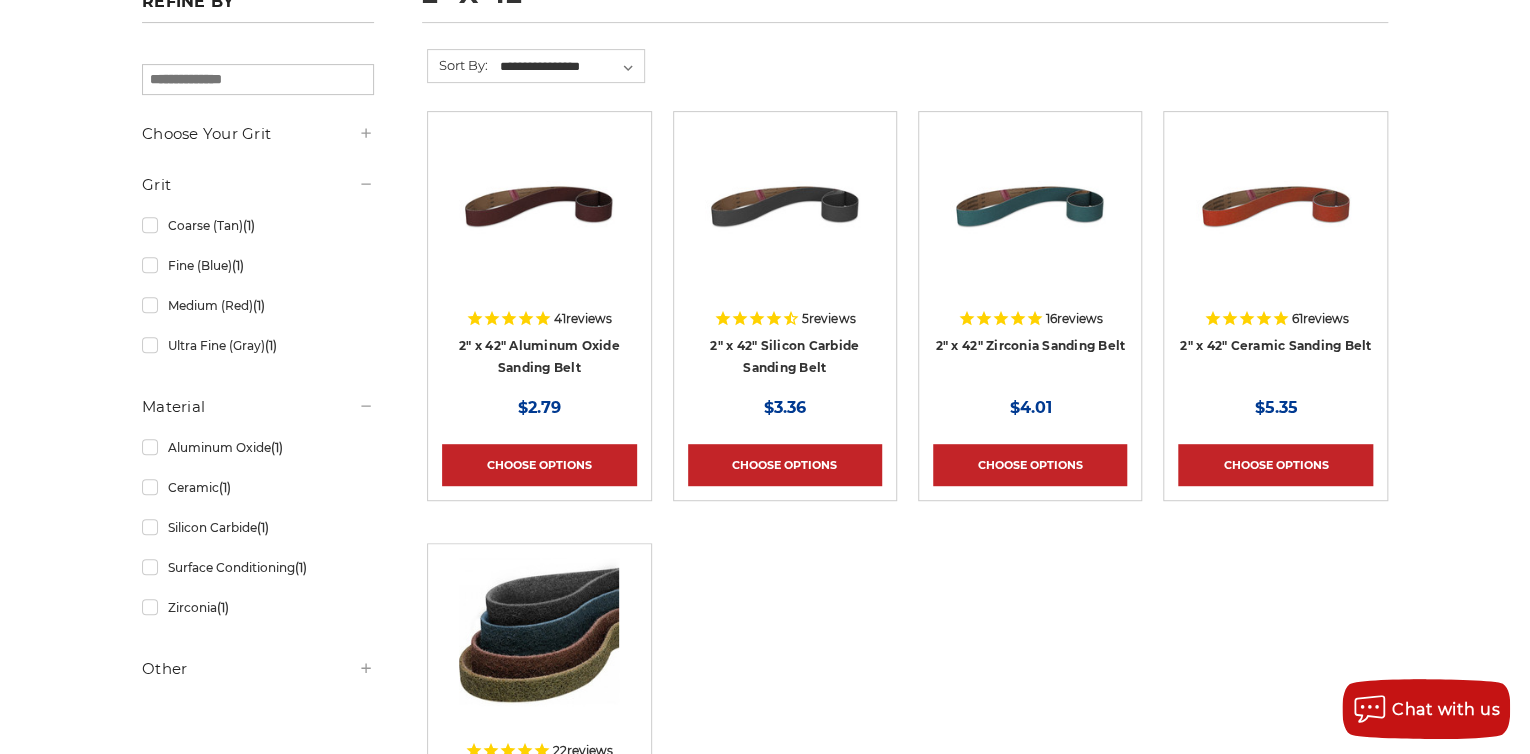 click on "Choose Options" at bounding box center [1030, 459] 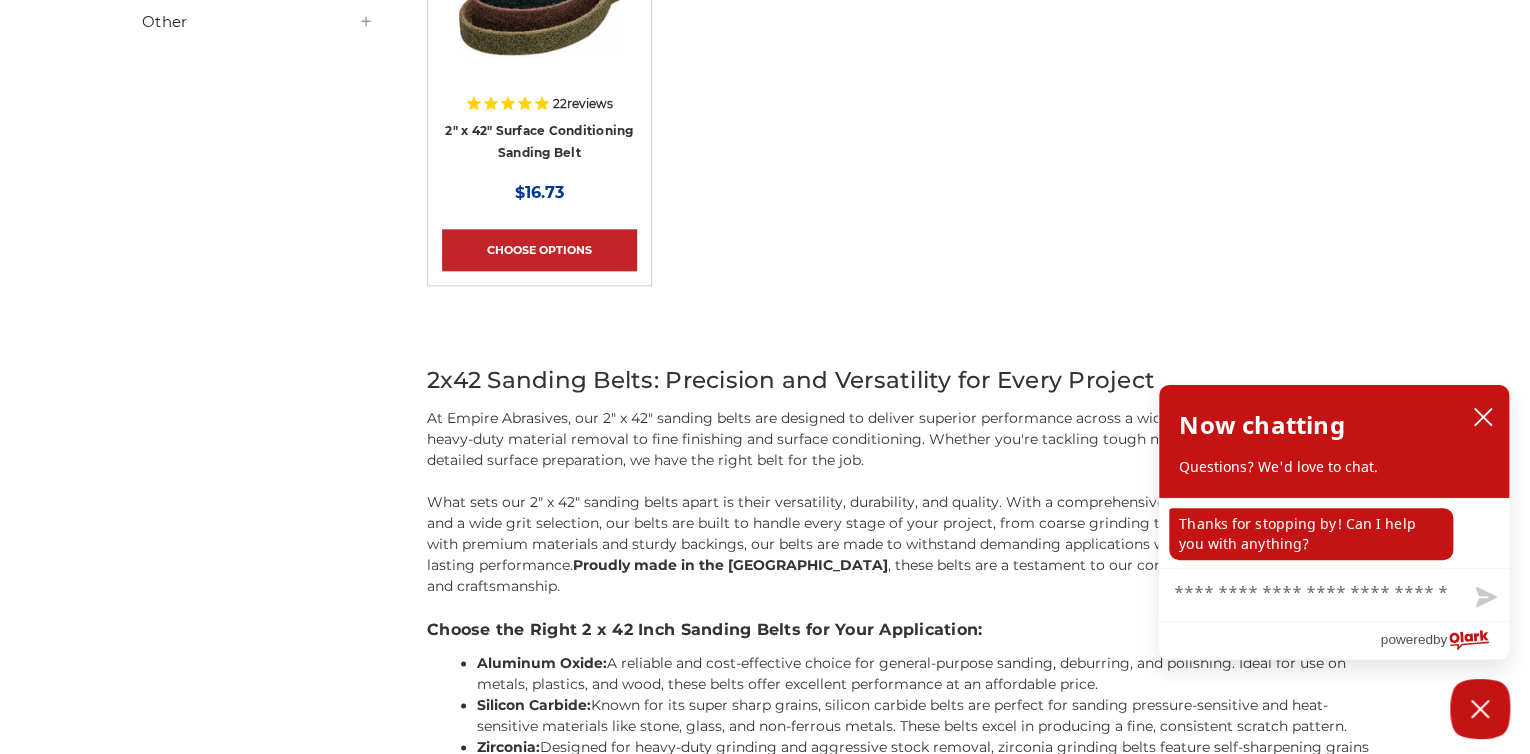 scroll, scrollTop: 1000, scrollLeft: 0, axis: vertical 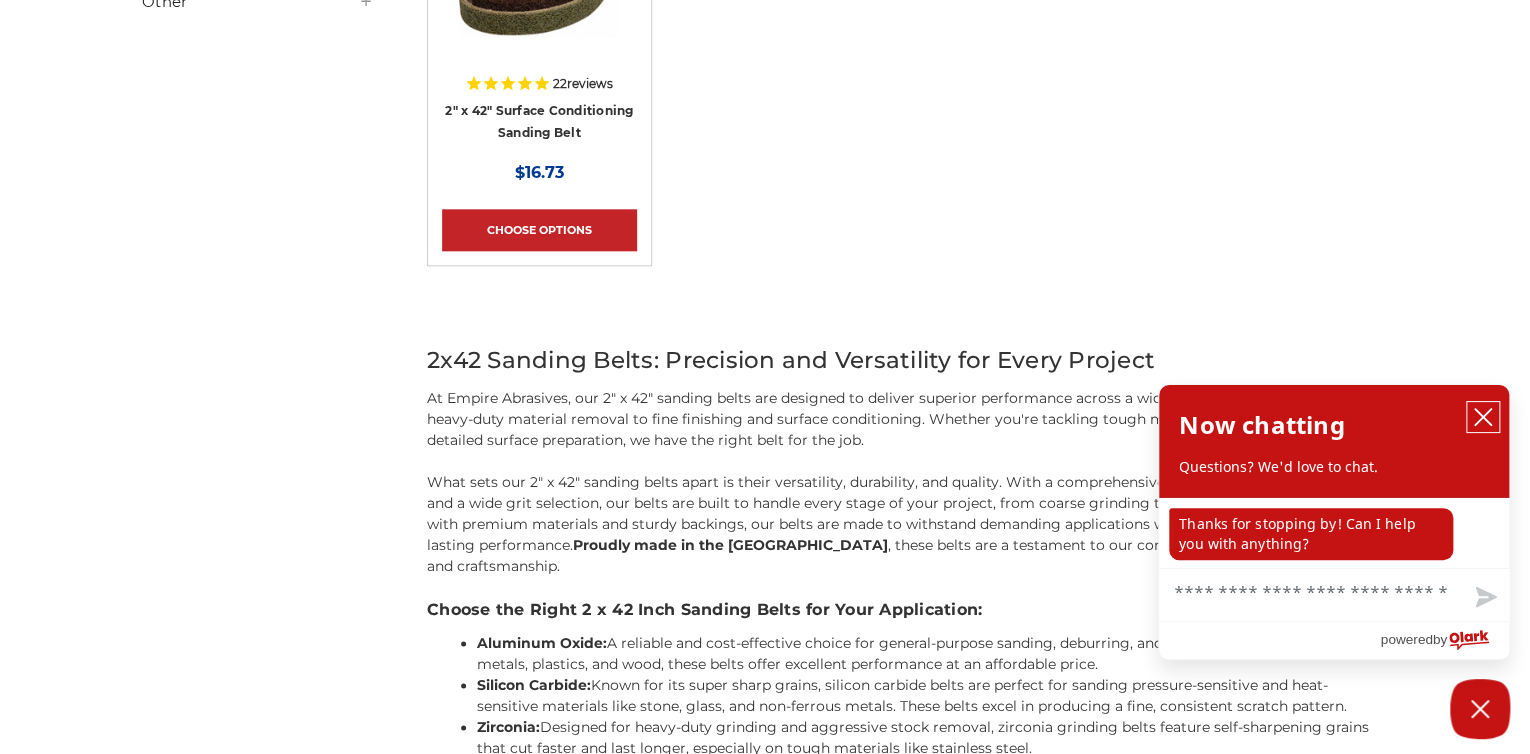 click 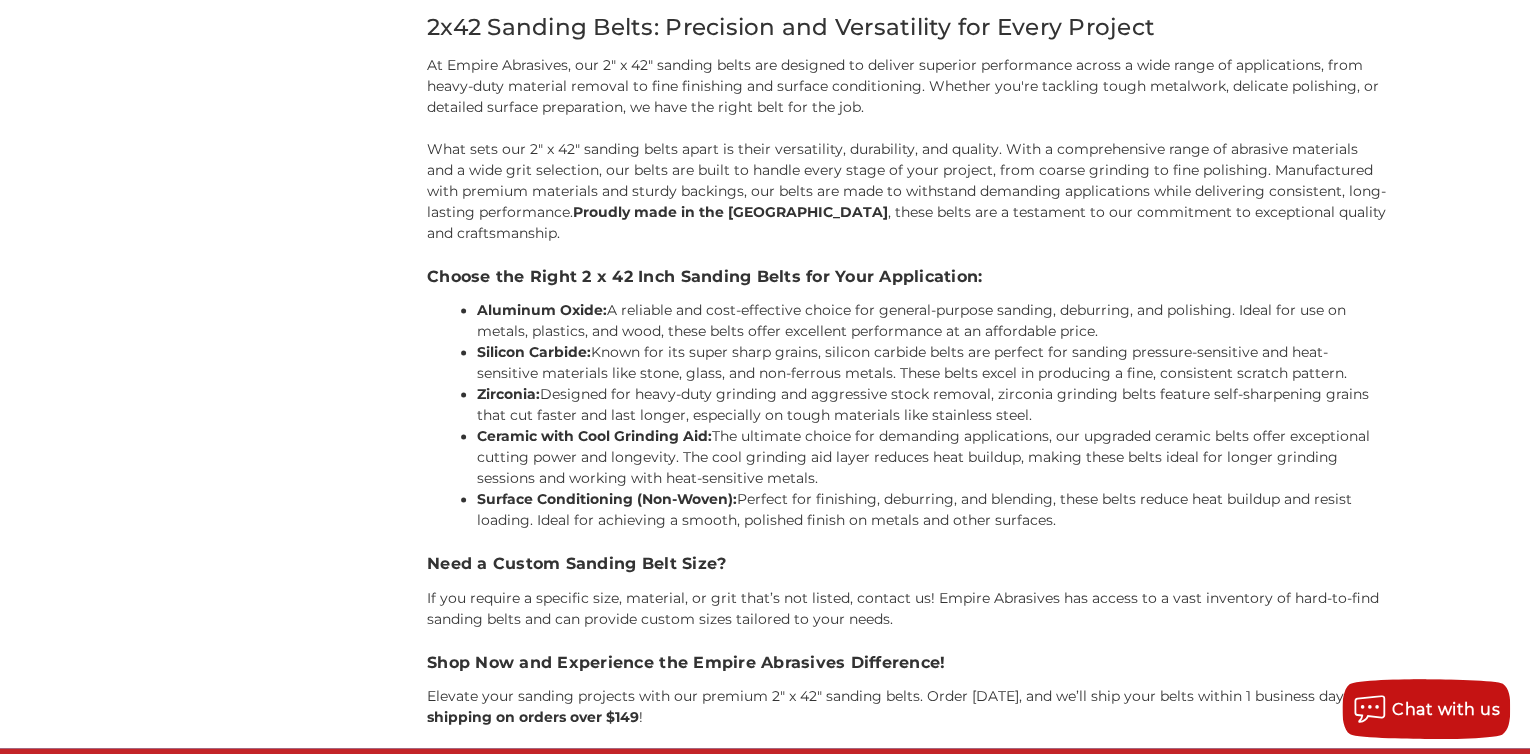 scroll, scrollTop: 0, scrollLeft: 0, axis: both 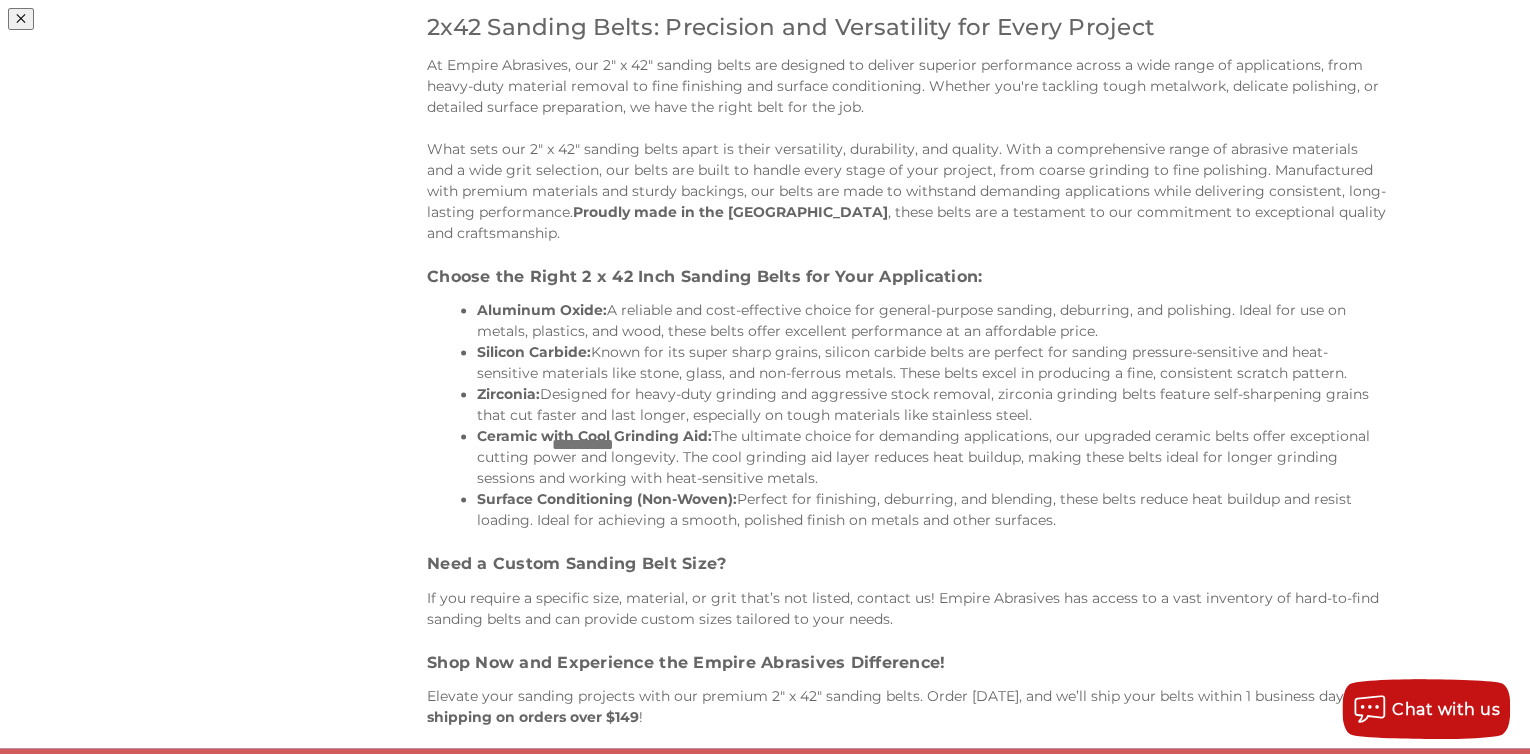 click at bounding box center (1032, 216) 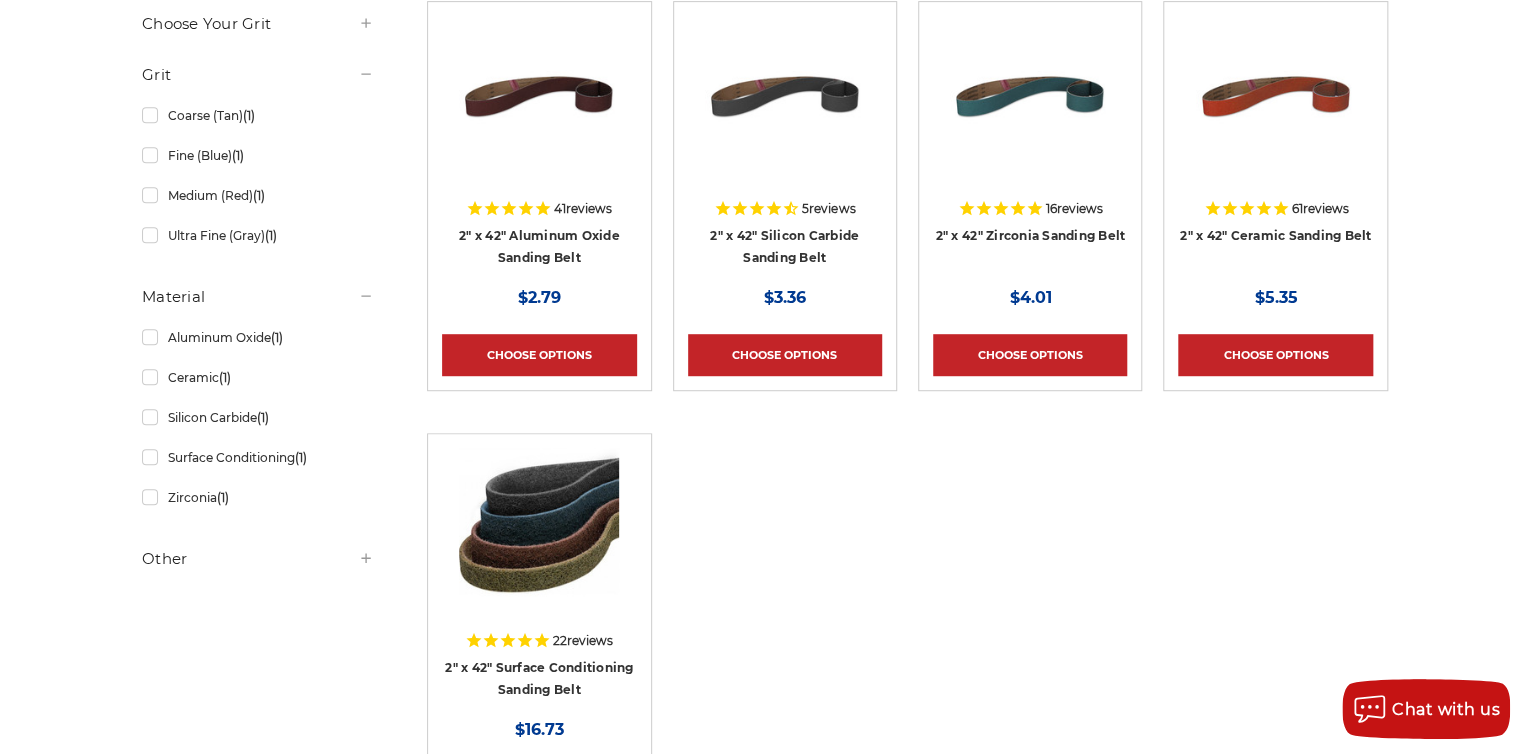 scroll, scrollTop: 333, scrollLeft: 0, axis: vertical 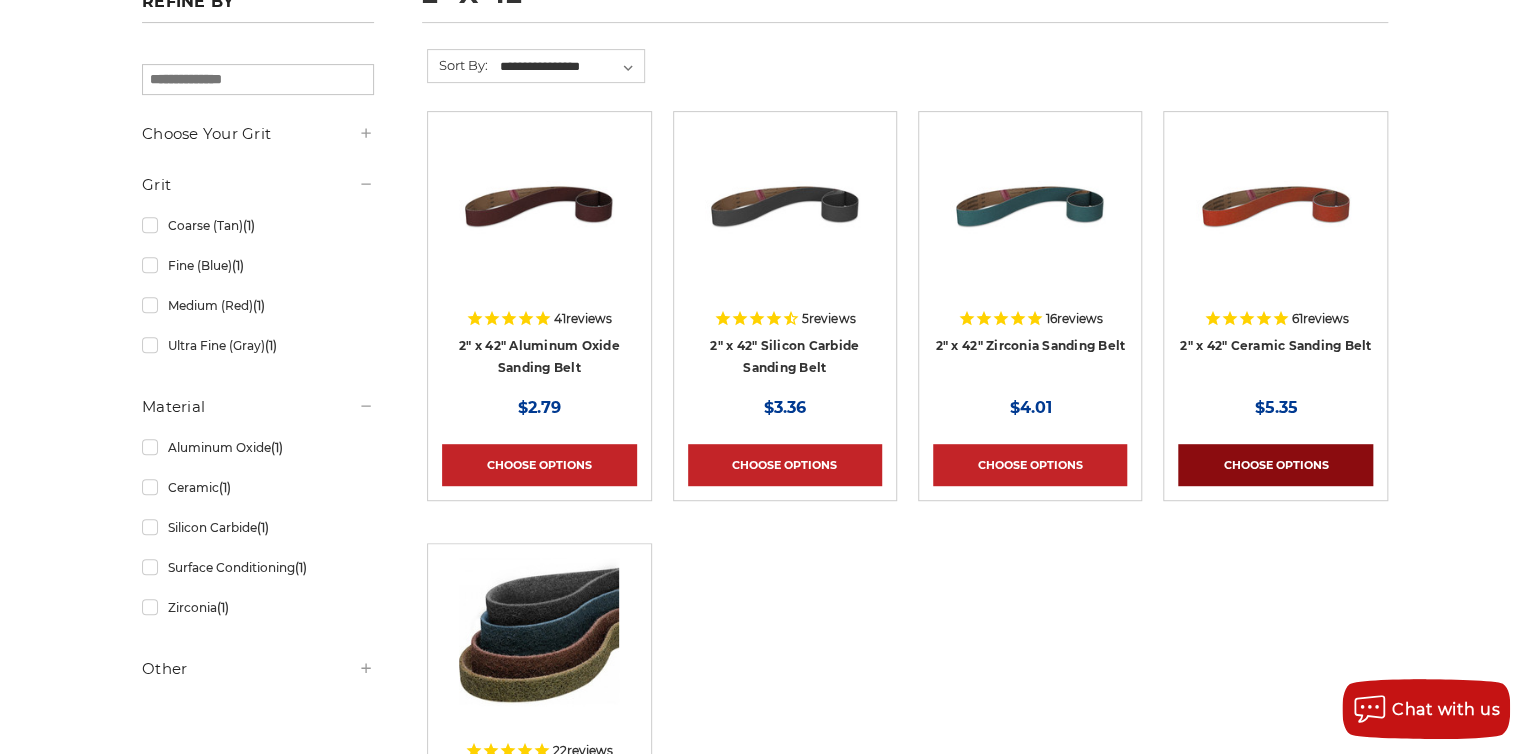 click on "Choose Options" at bounding box center (1275, 465) 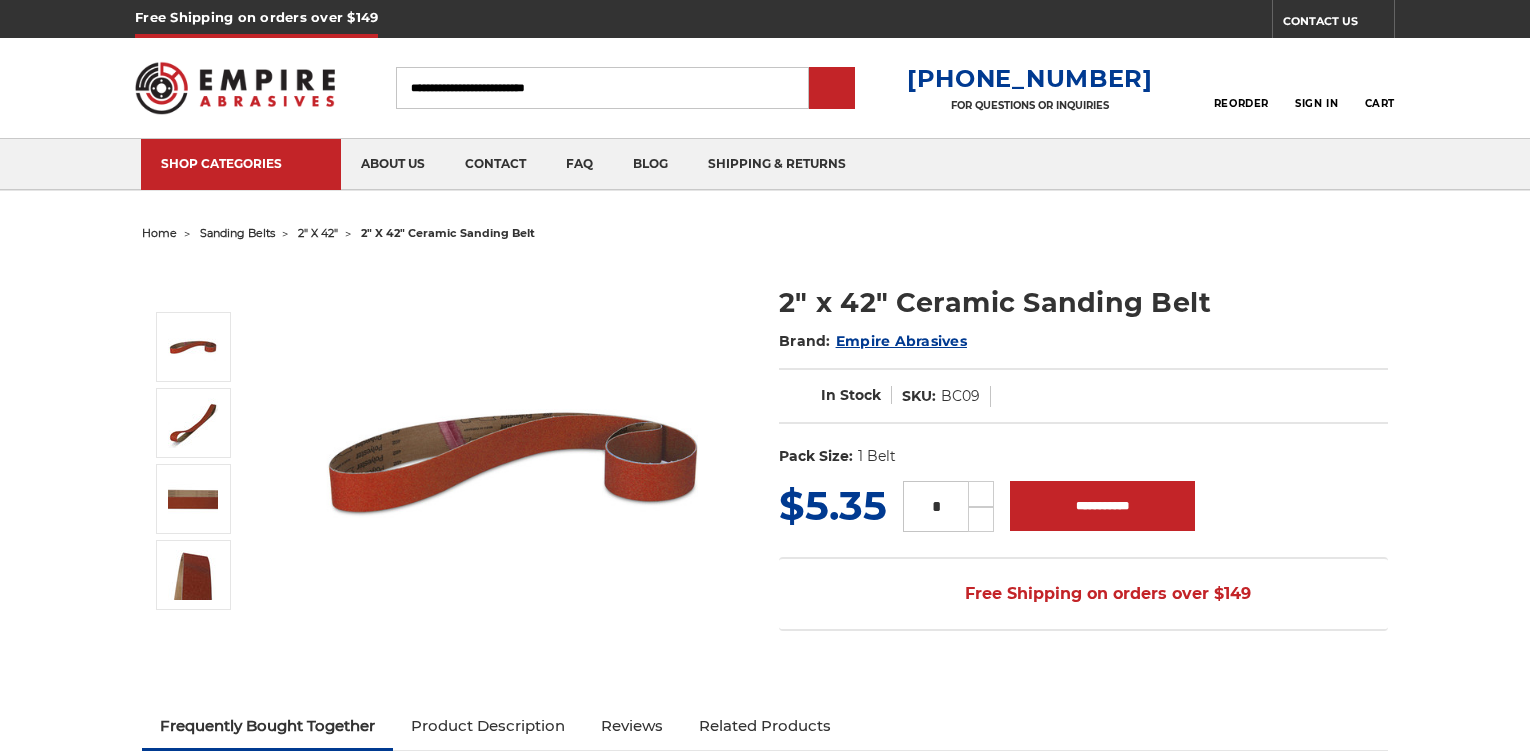 scroll, scrollTop: 0, scrollLeft: 0, axis: both 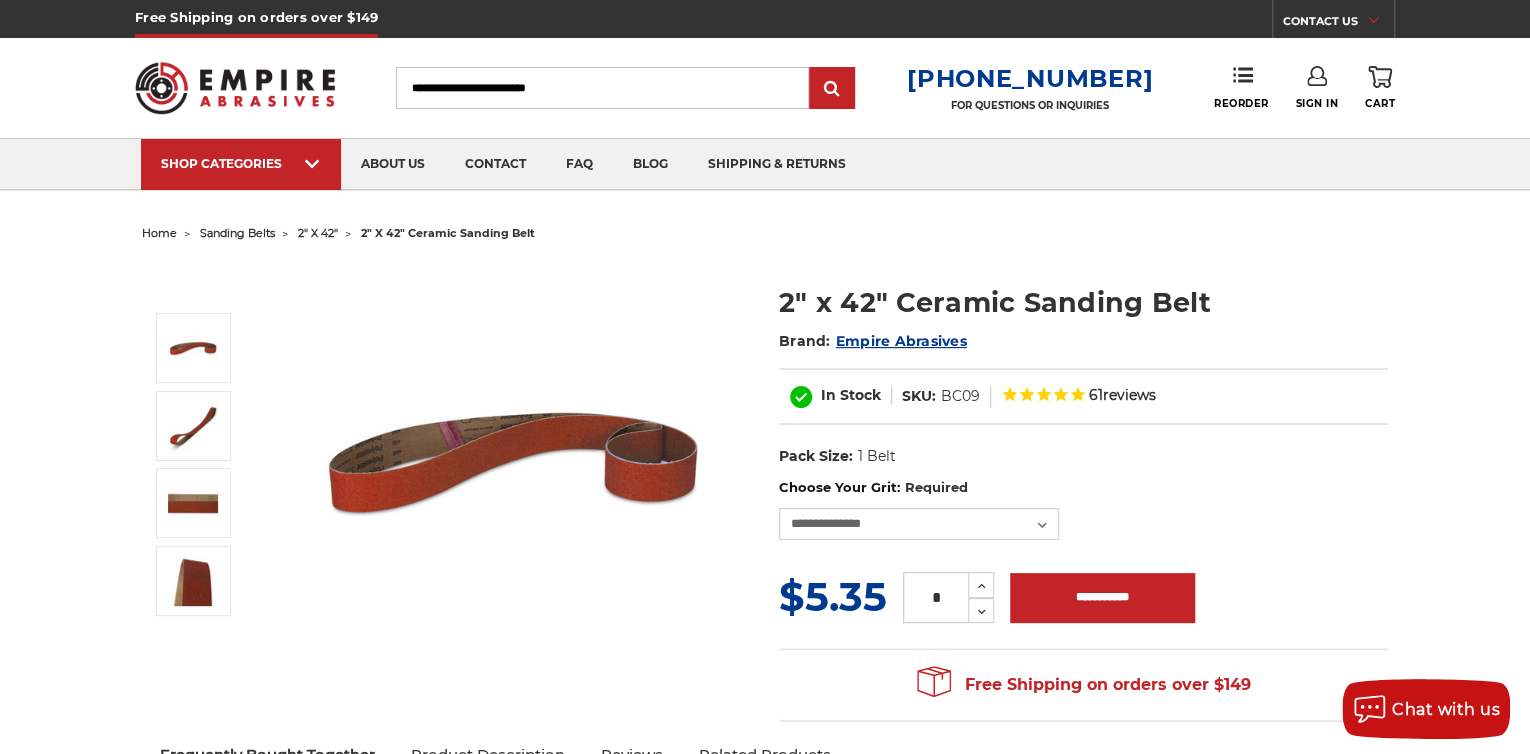 click on "reviews" at bounding box center [1129, 395] 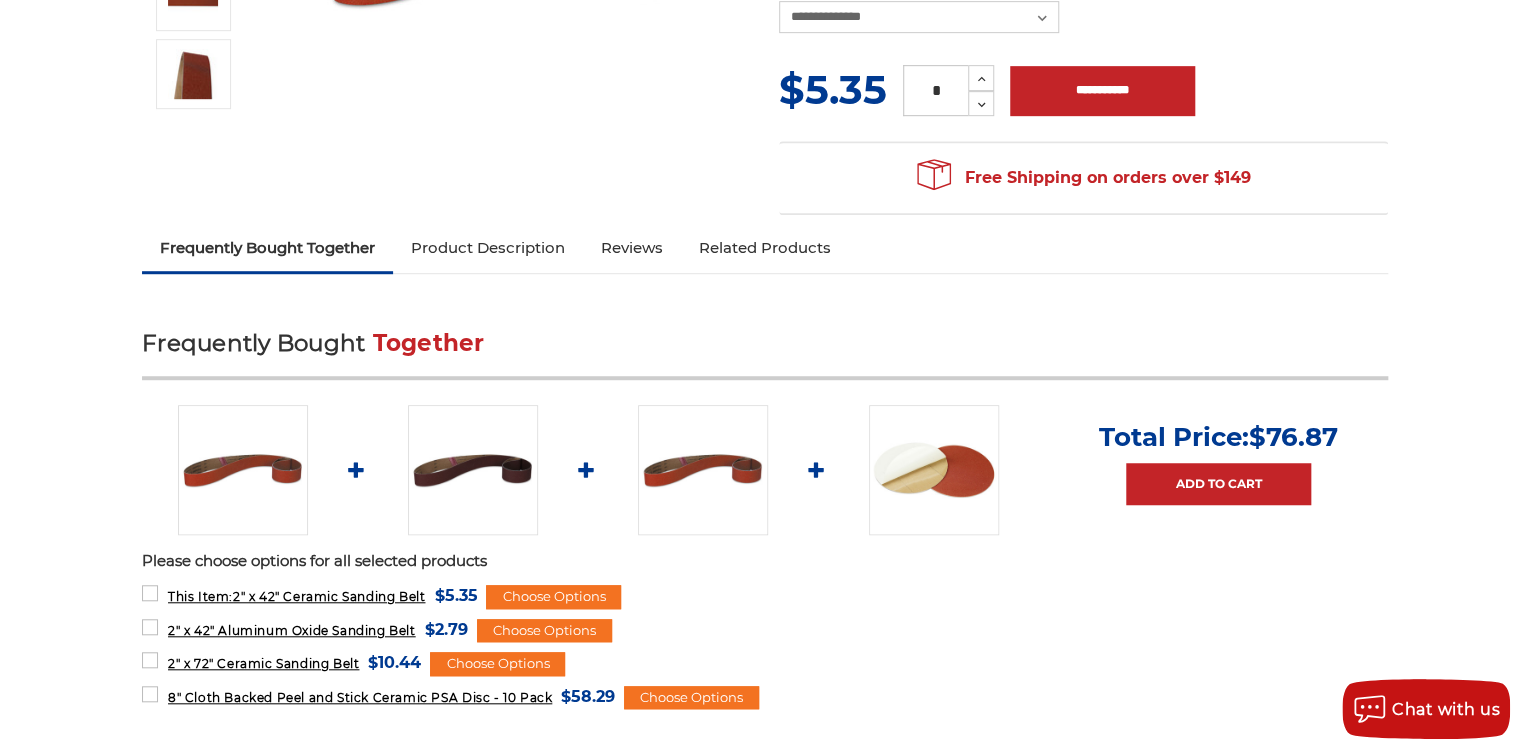 scroll, scrollTop: 71, scrollLeft: 0, axis: vertical 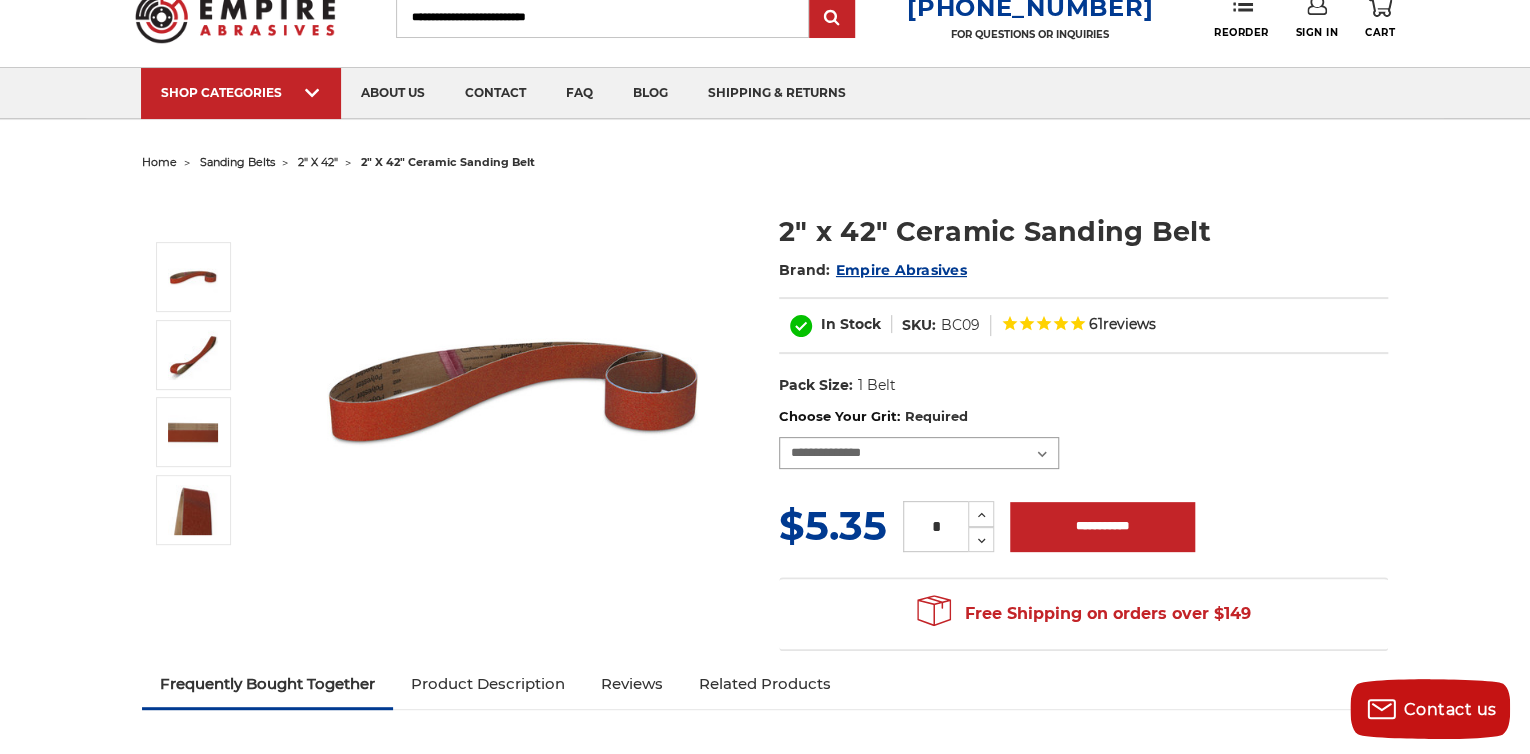 click on "**********" at bounding box center [919, 453] 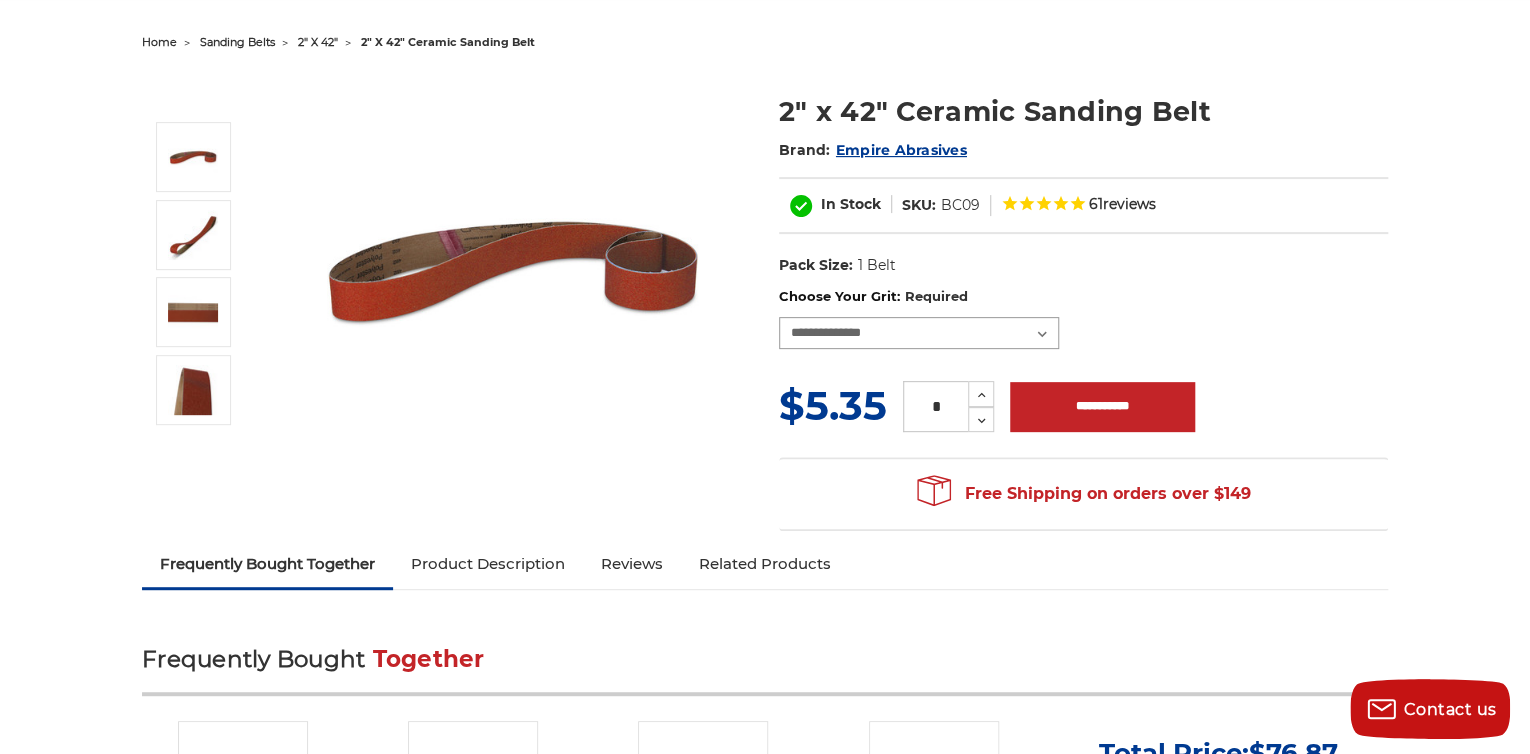 scroll, scrollTop: 0, scrollLeft: 0, axis: both 